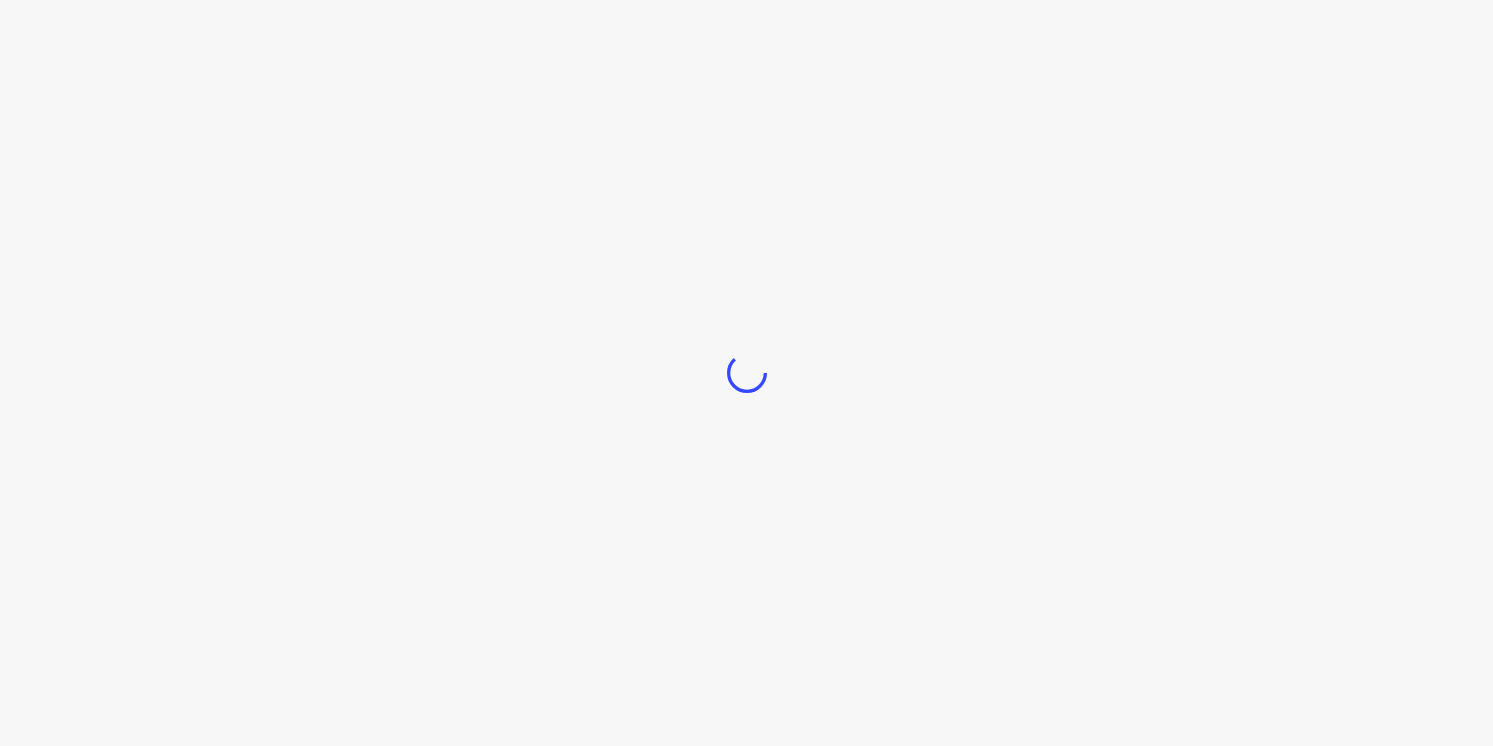 scroll, scrollTop: 0, scrollLeft: 0, axis: both 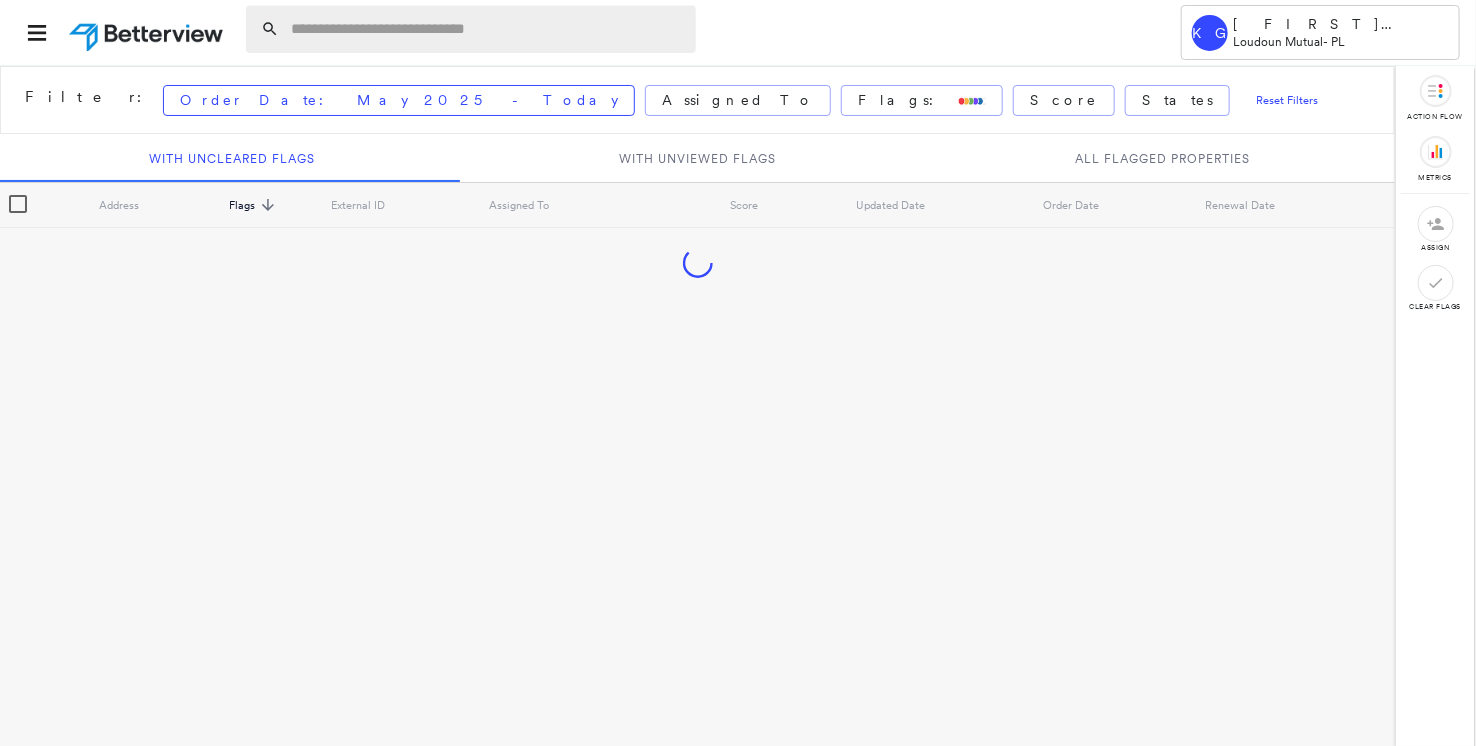 click at bounding box center (487, 29) 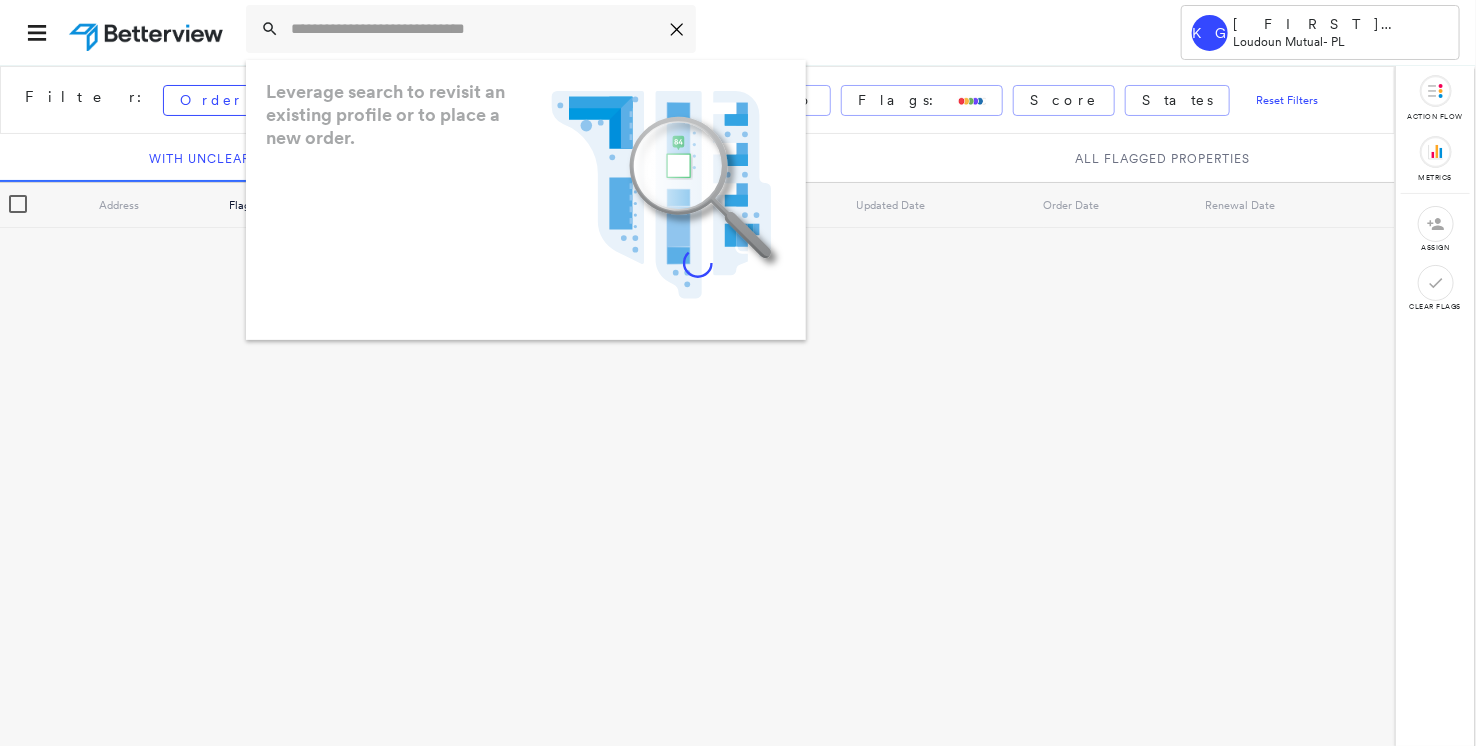 paste on "**********" 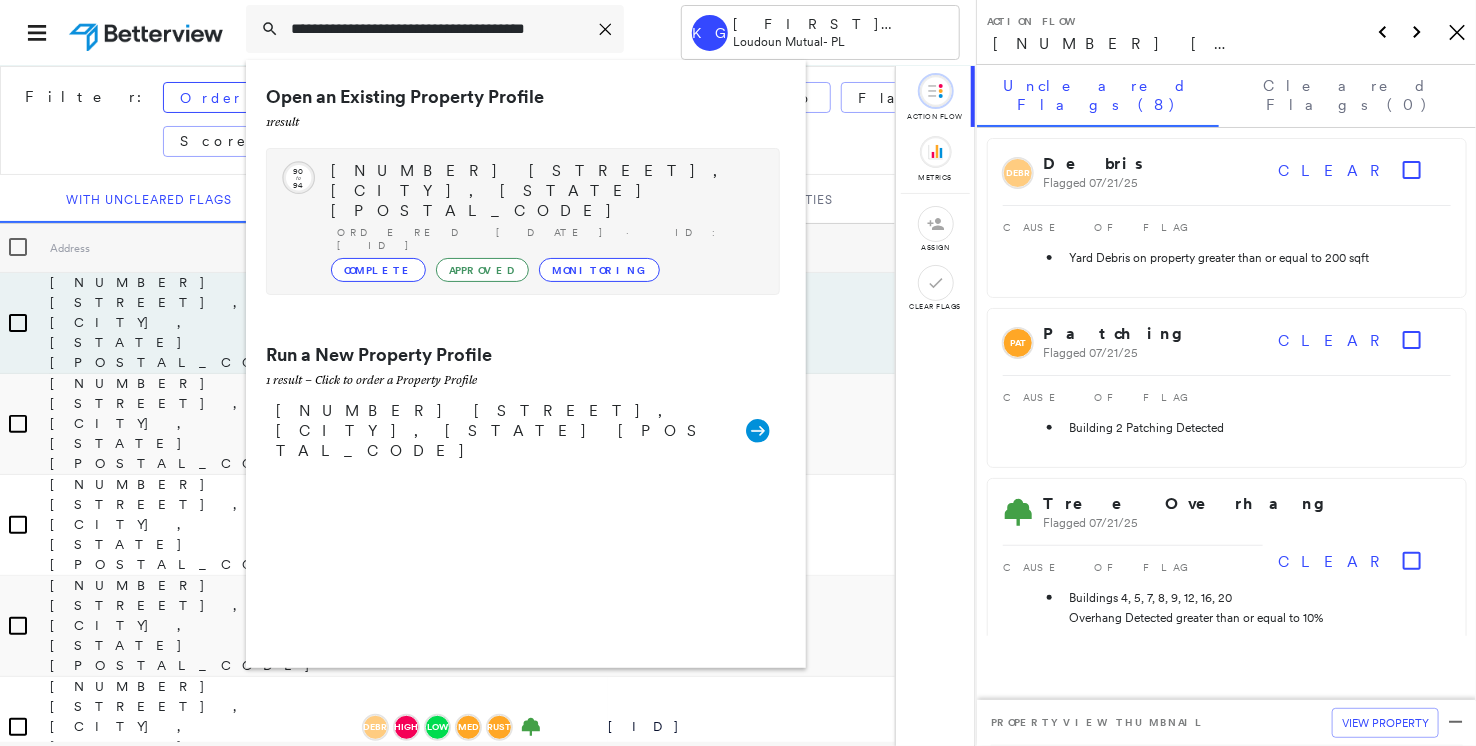 type on "**********" 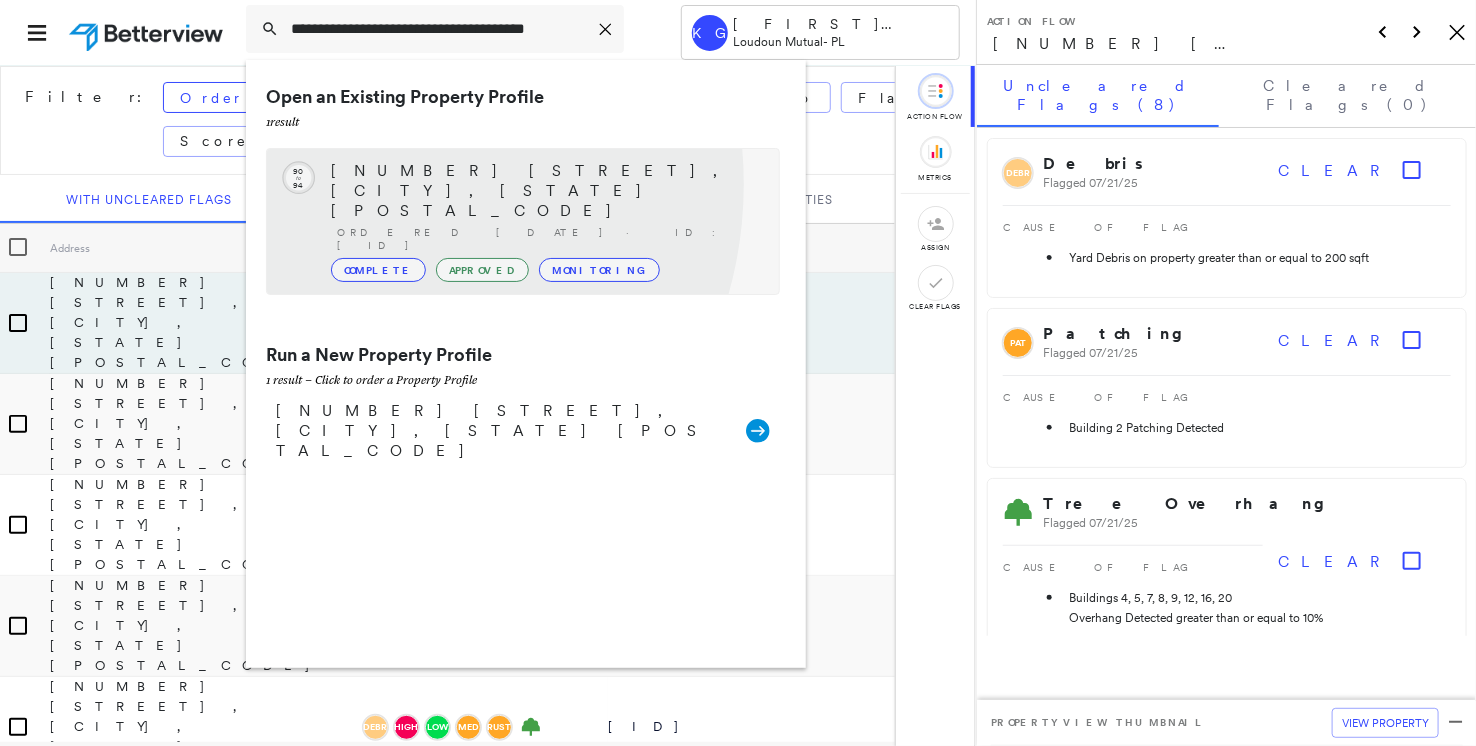 click on "[NUMBER] [STREET], [CITY], [STATE] [POSTAL_CODE] Ordered [DATE] · ID: [ID] Complete Approved Monitoring" at bounding box center [545, 221] 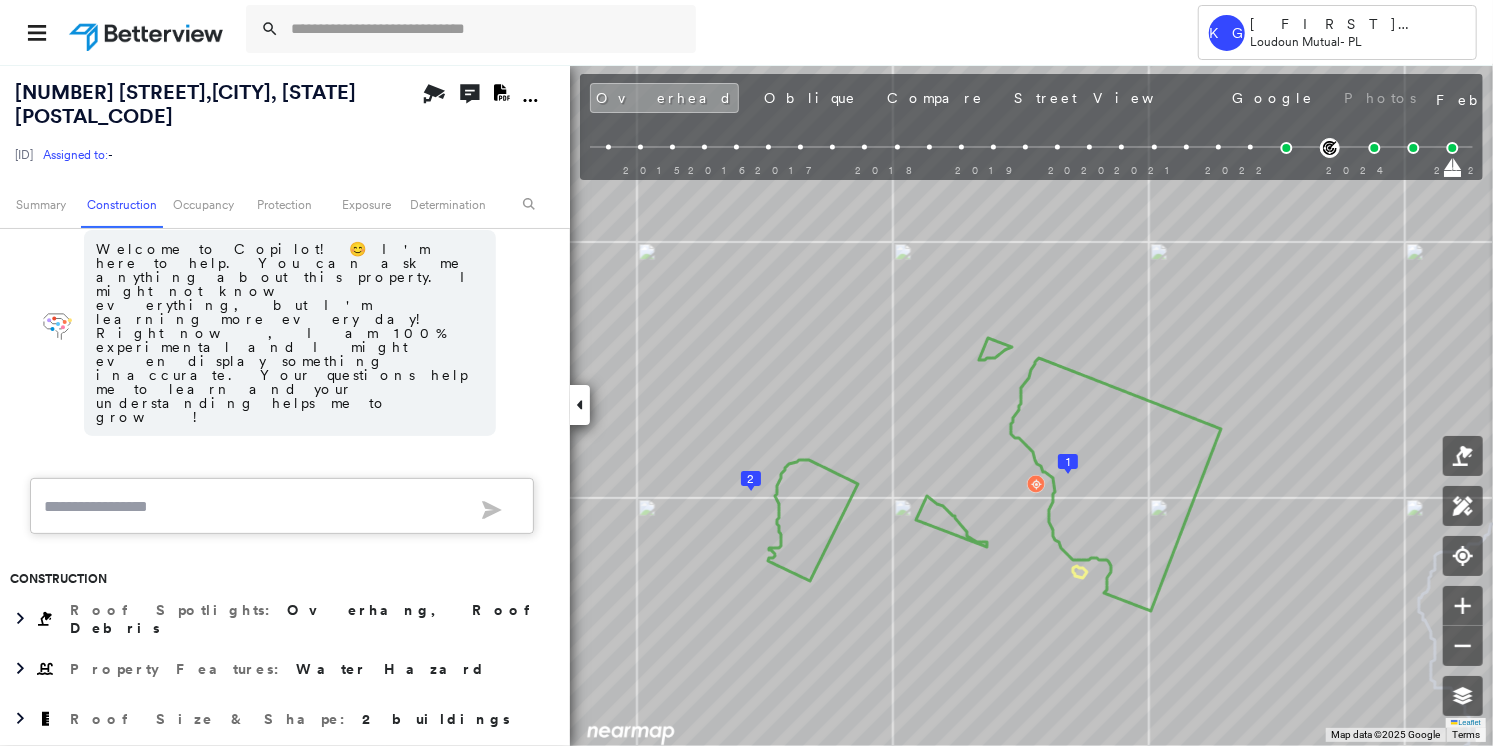 scroll, scrollTop: 431, scrollLeft: 0, axis: vertical 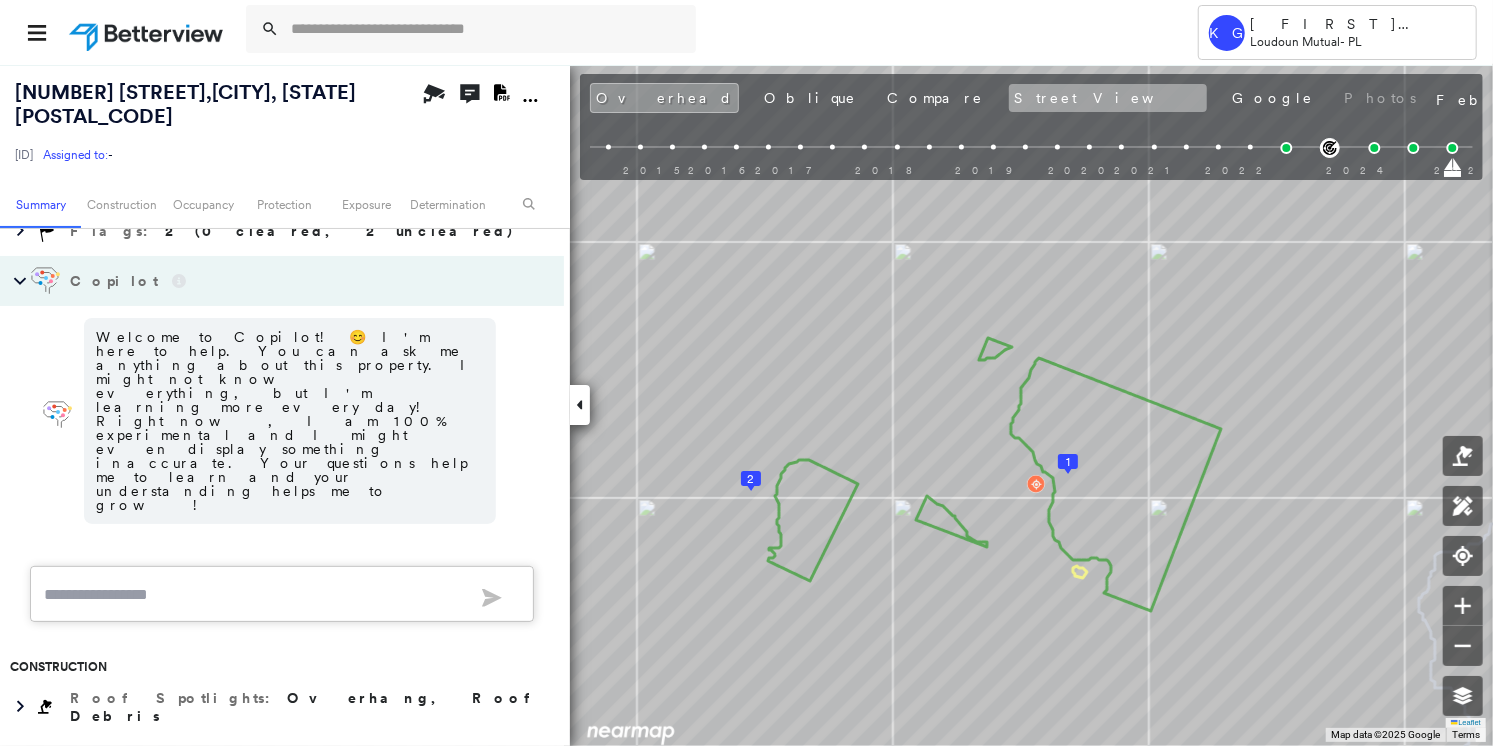 click on "Street View" at bounding box center (1108, 98) 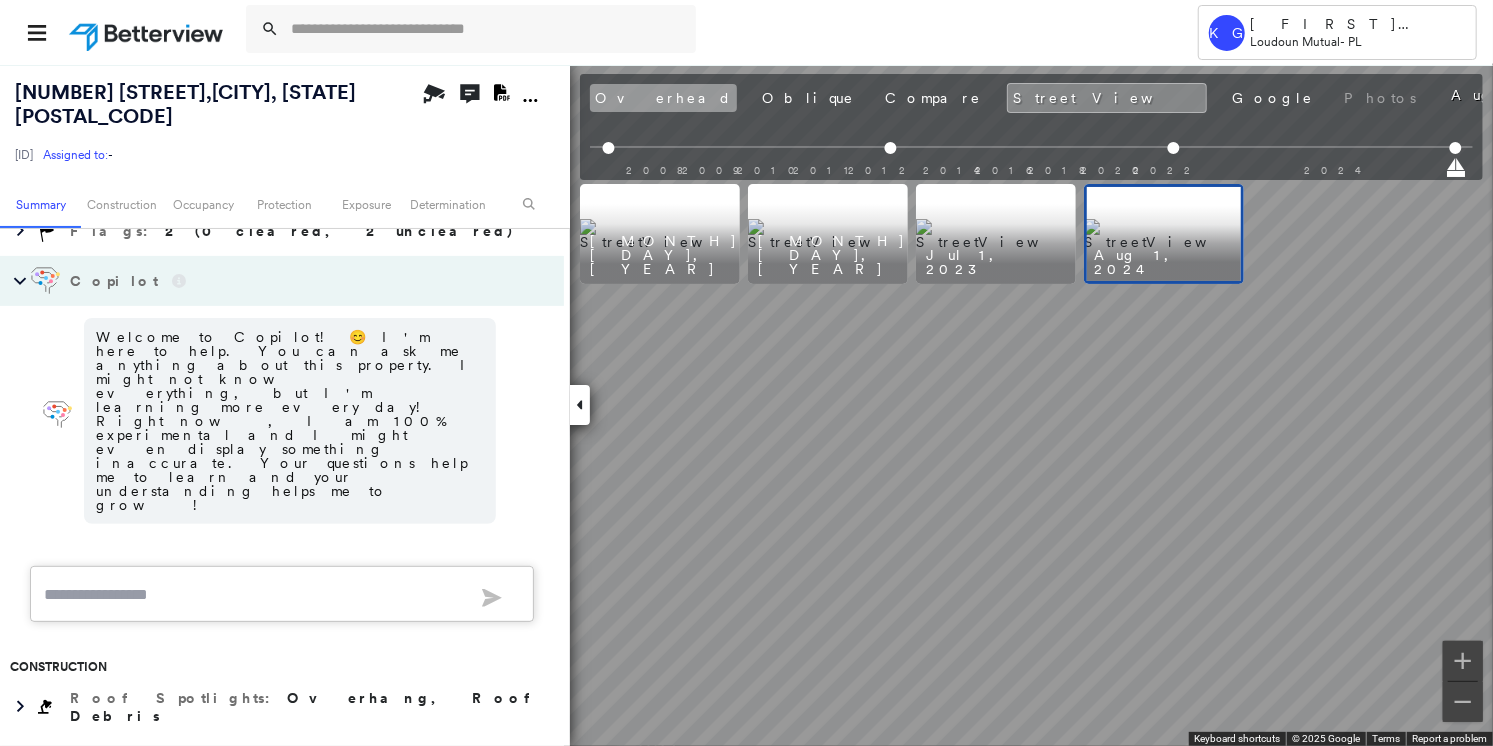 click on "Overhead" at bounding box center (663, 98) 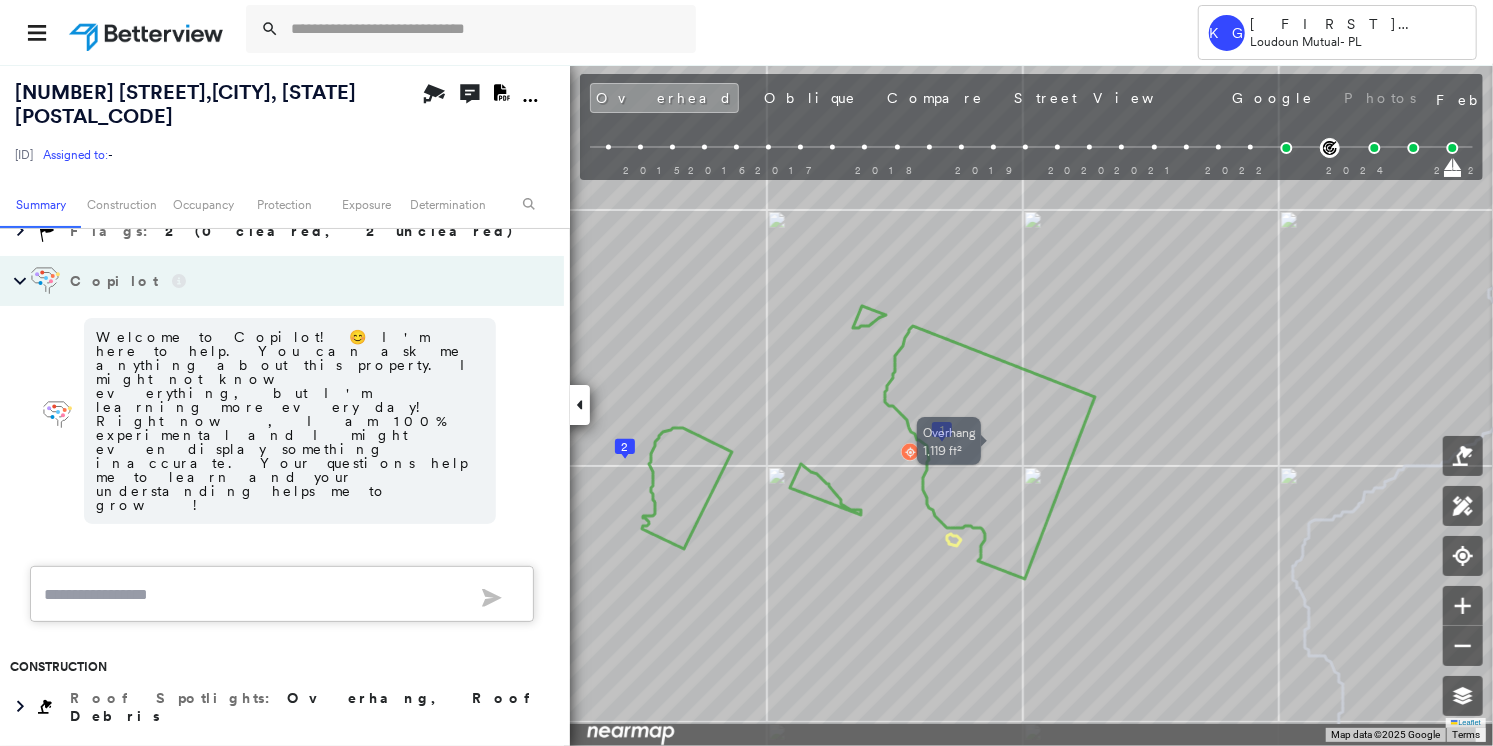 drag, startPoint x: 1119, startPoint y: 588, endPoint x: 994, endPoint y: 498, distance: 154.02922 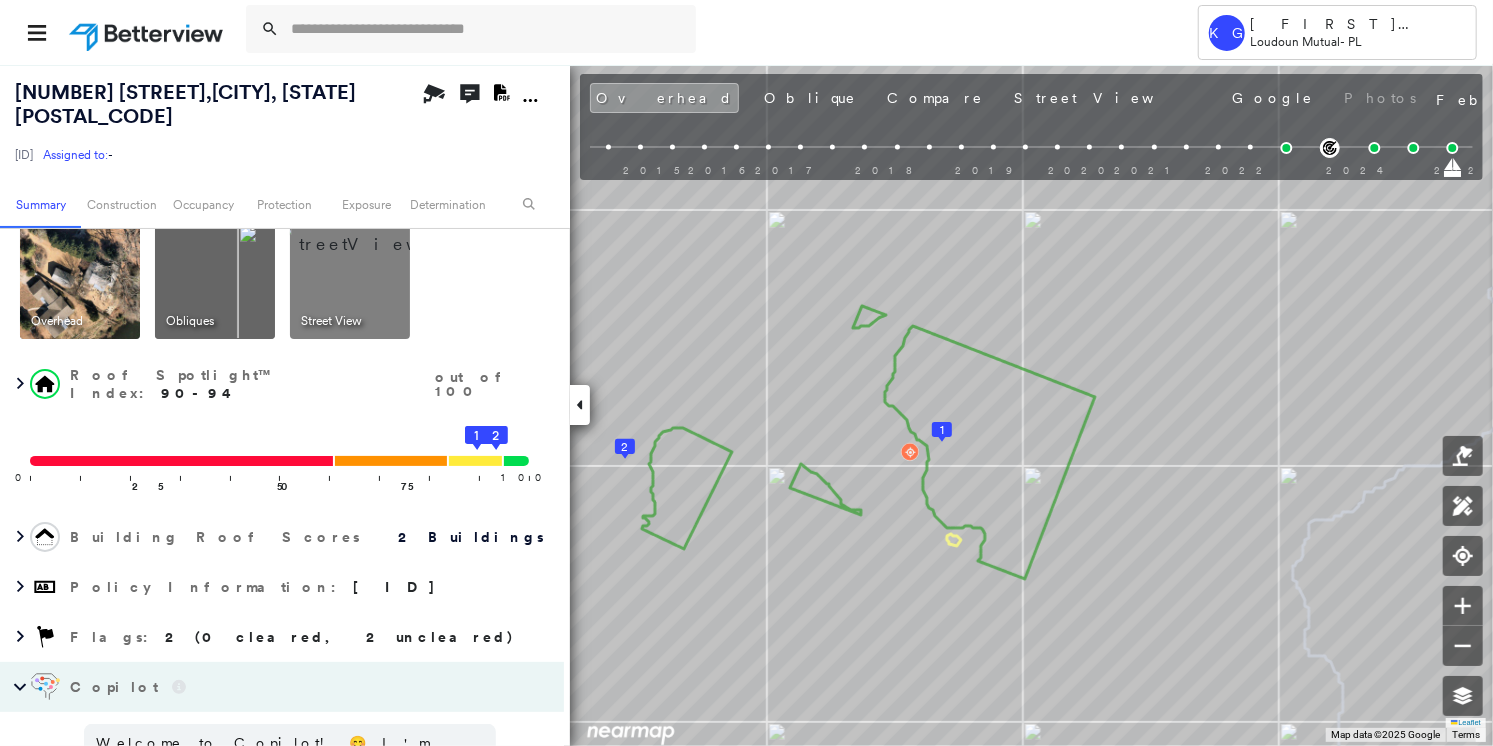 scroll, scrollTop: 0, scrollLeft: 0, axis: both 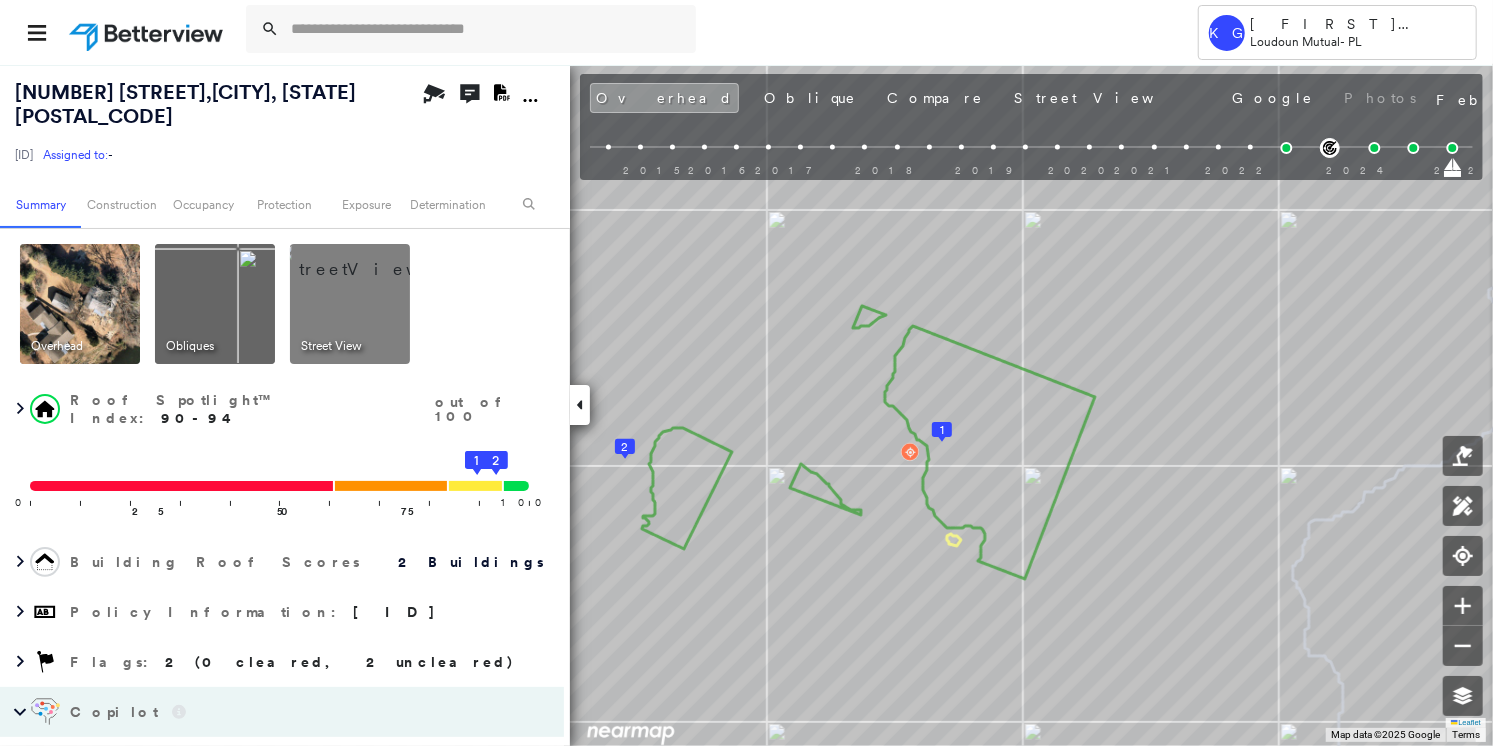 click at bounding box center (215, 304) 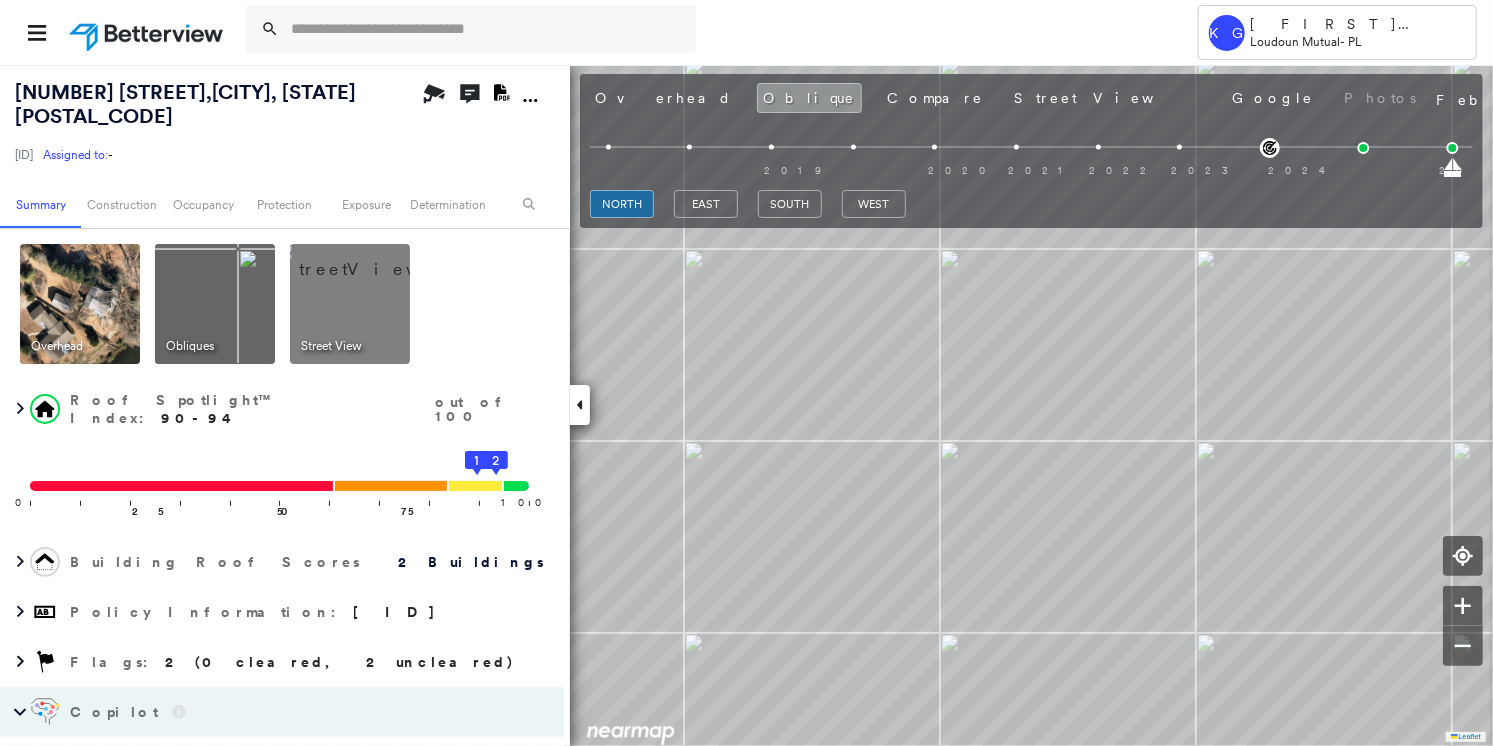 click at bounding box center (374, 259) 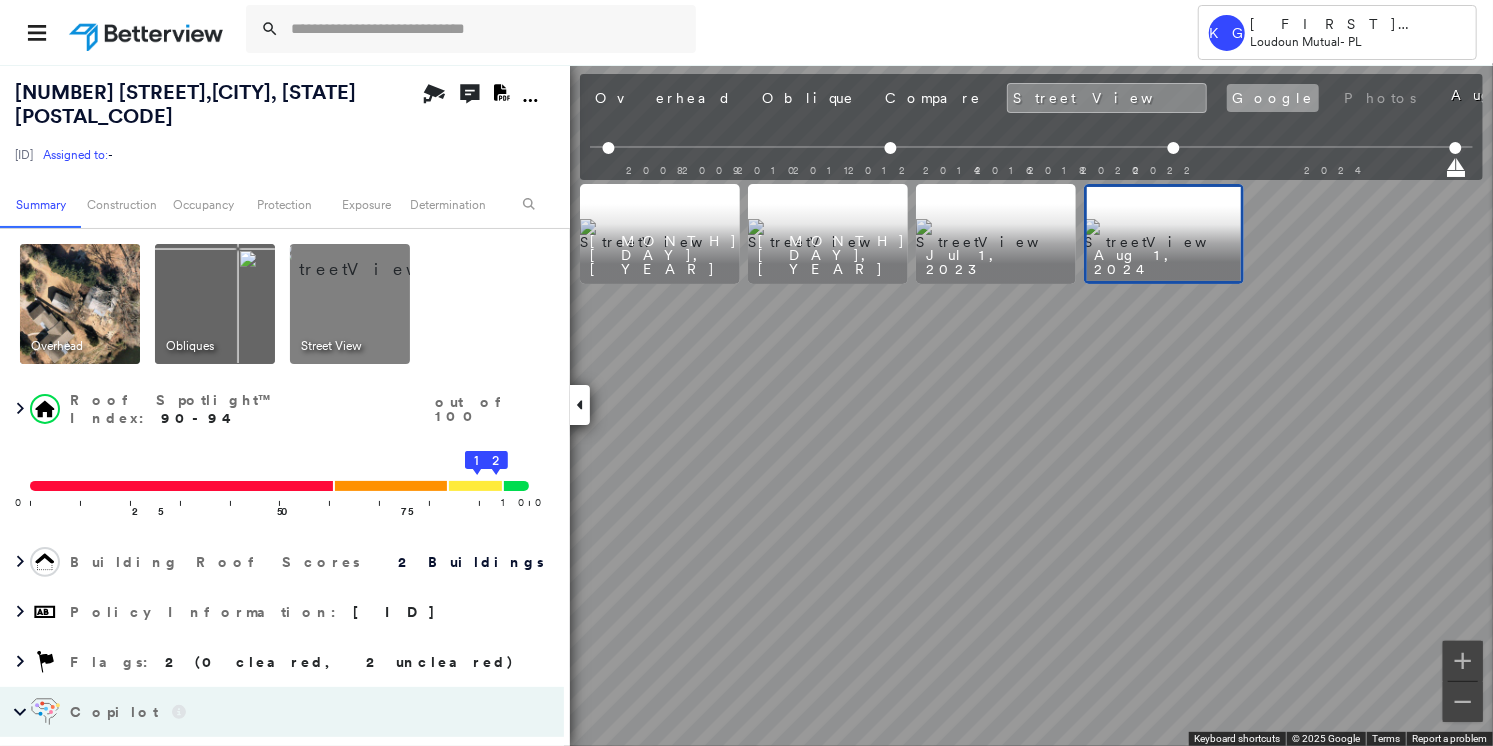click on "Google" at bounding box center (1273, 98) 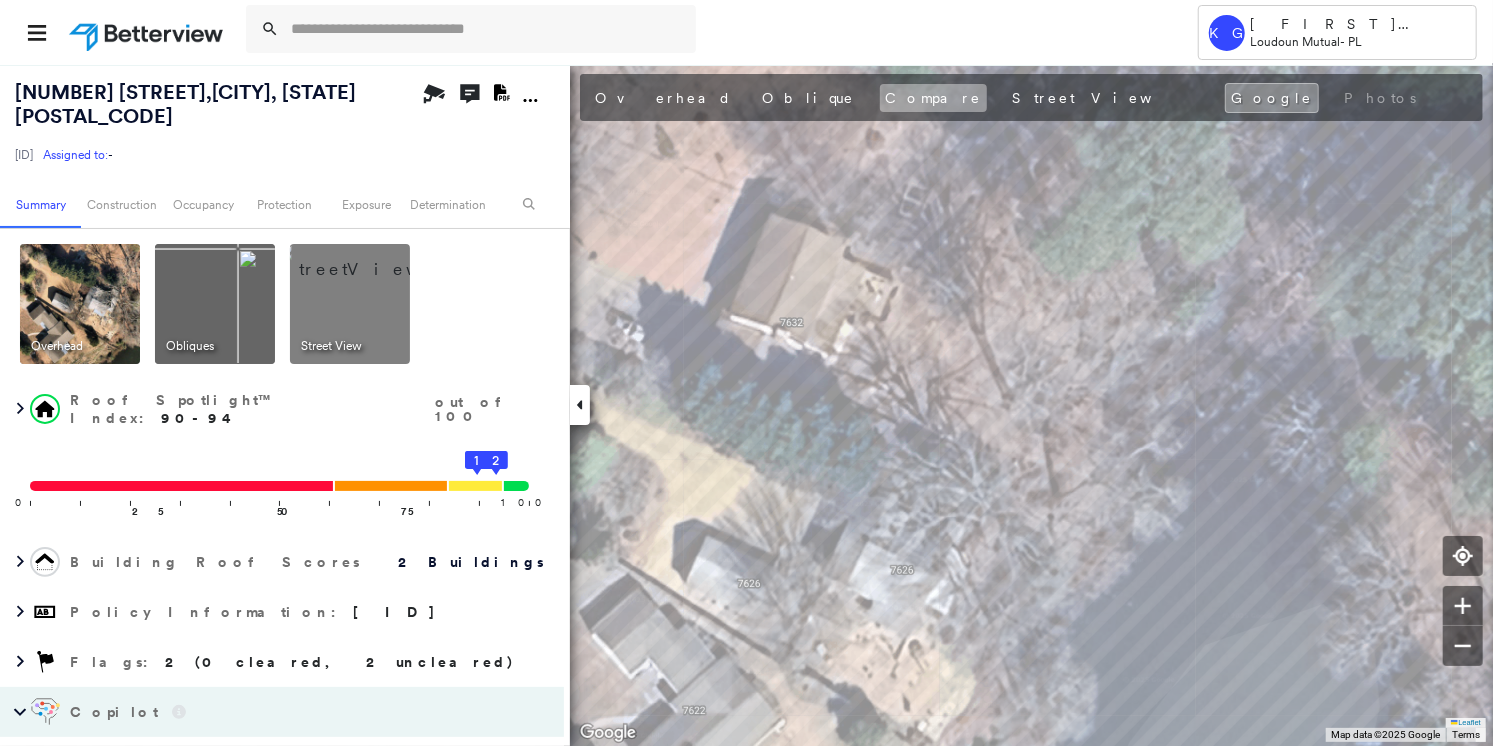 click on "Compare" at bounding box center (933, 98) 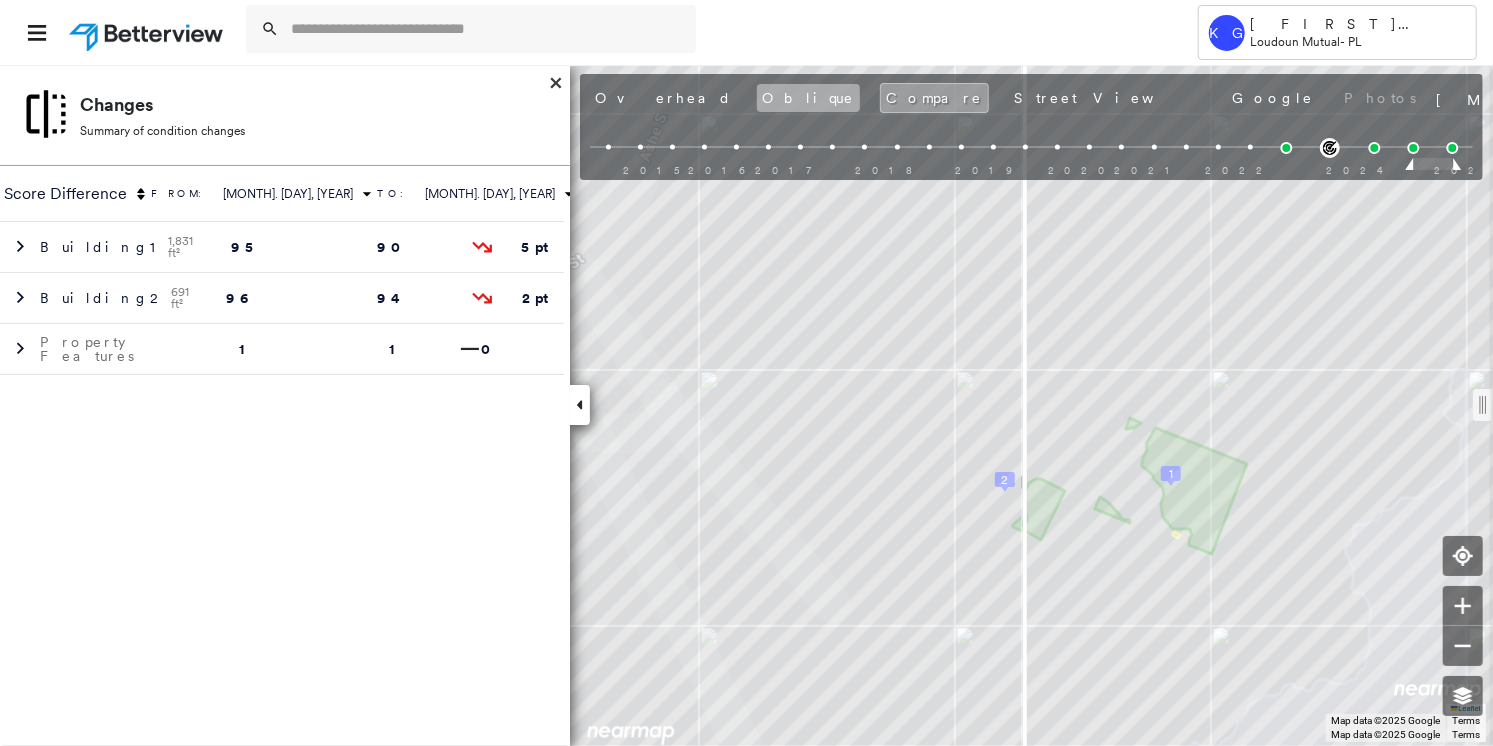 click on "Oblique" at bounding box center (808, 98) 